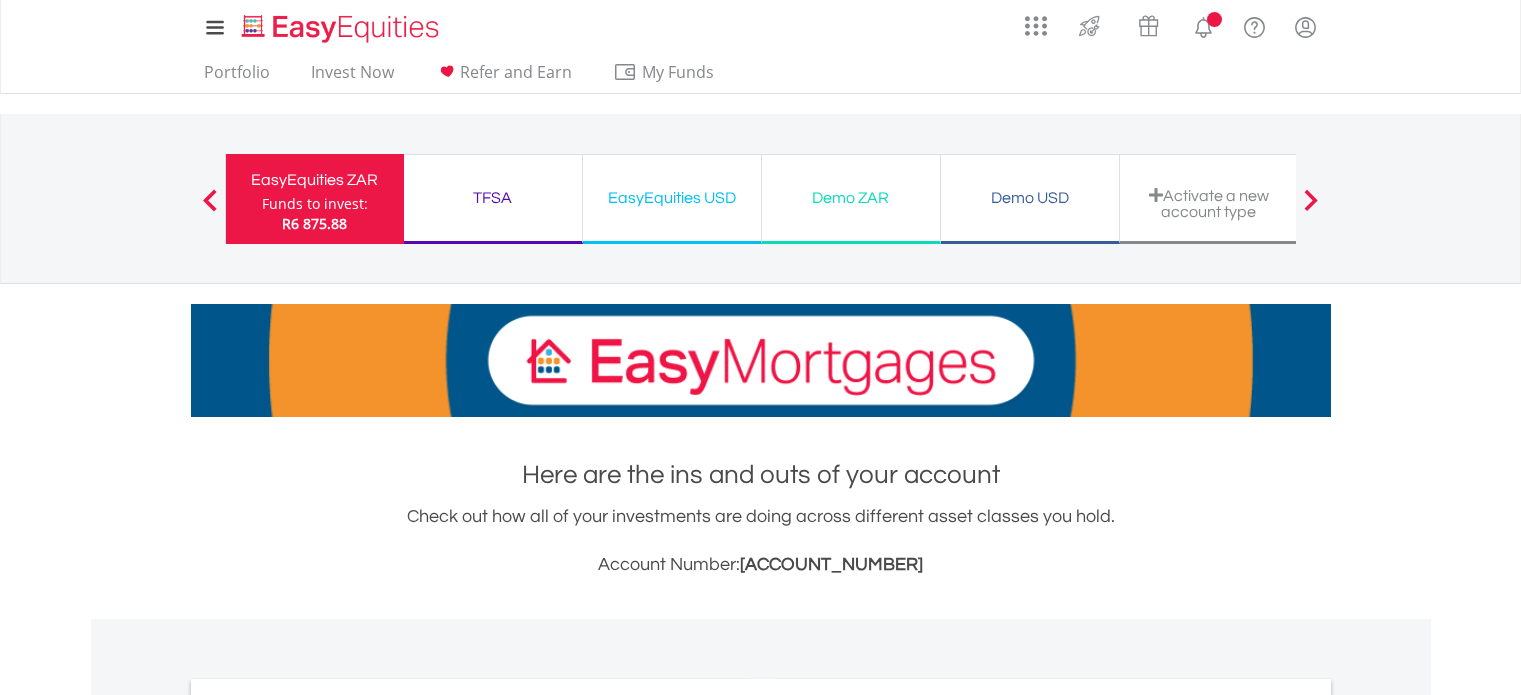 scroll, scrollTop: 0, scrollLeft: 0, axis: both 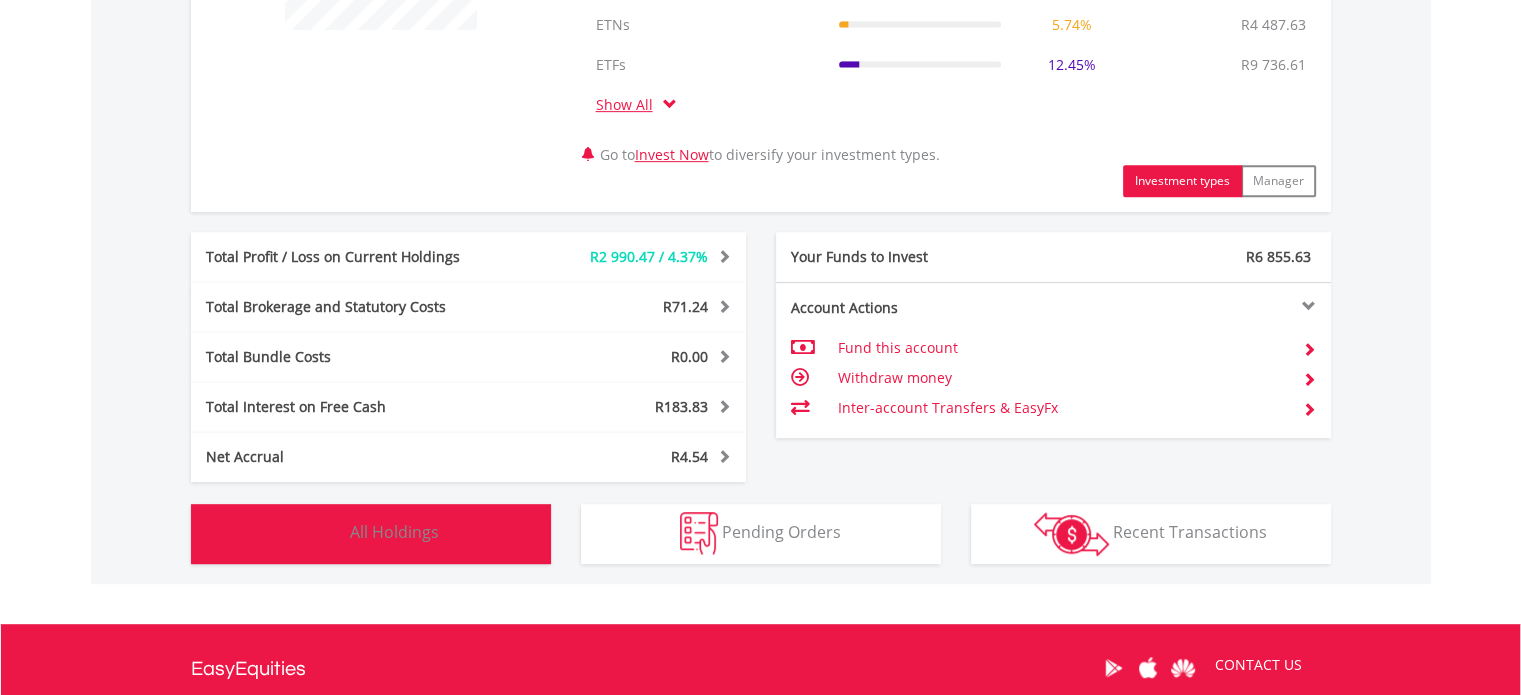 click on "Holdings
All Holdings" at bounding box center [371, 534] 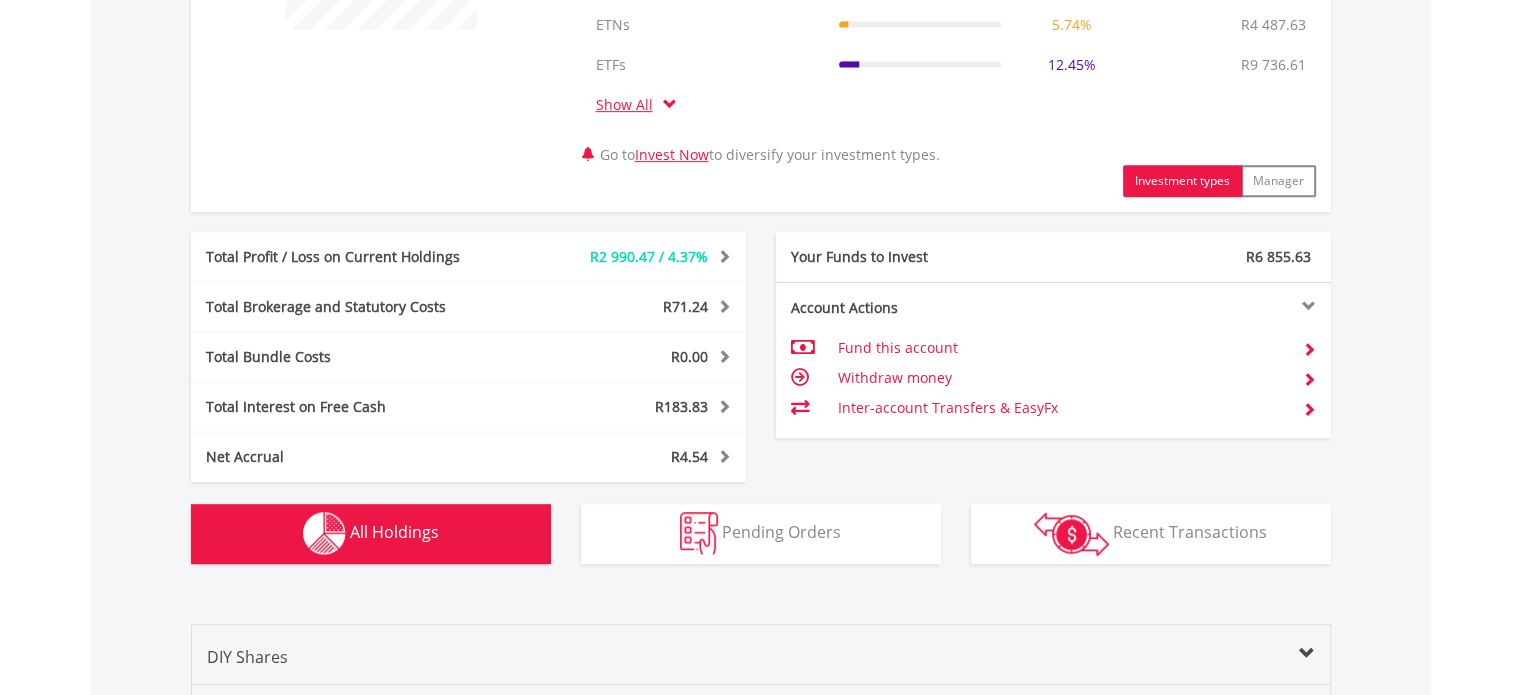 scroll, scrollTop: 1561, scrollLeft: 0, axis: vertical 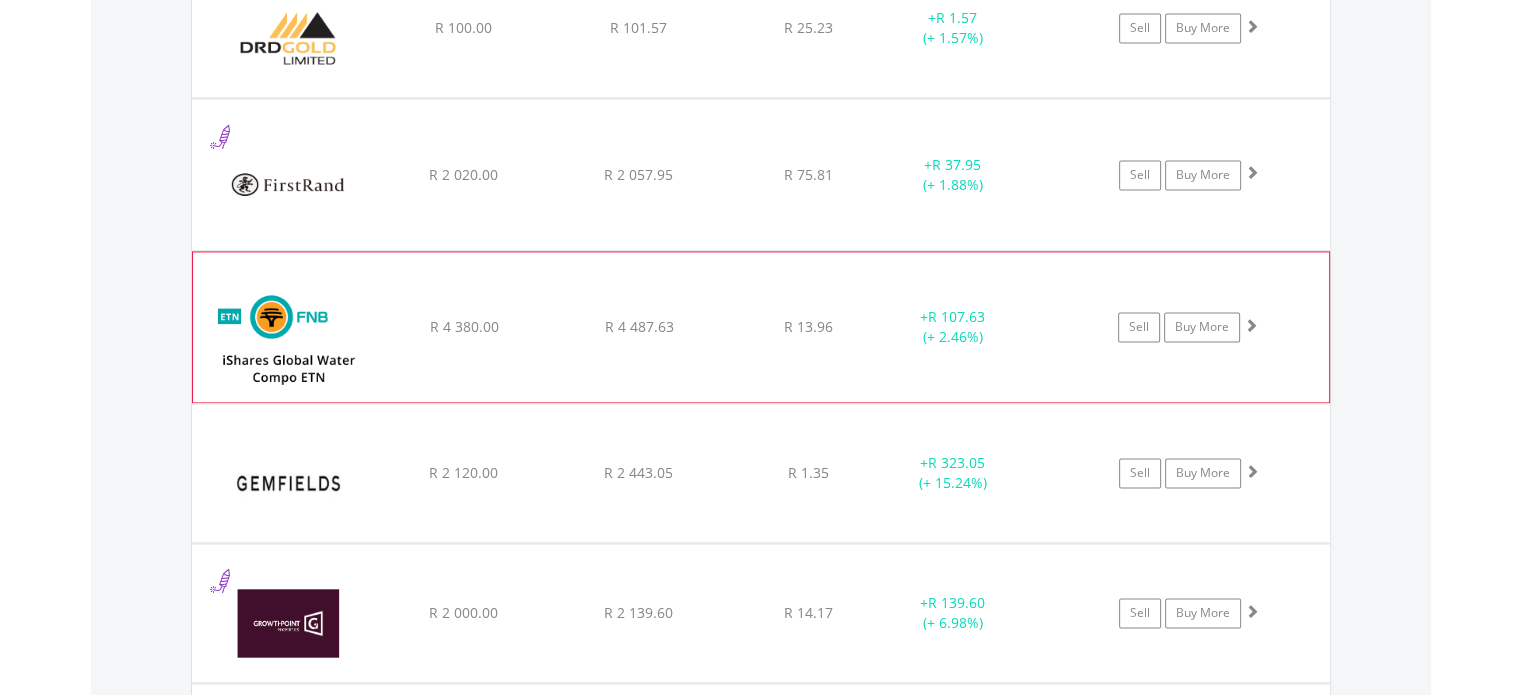 click at bounding box center (289, 337) 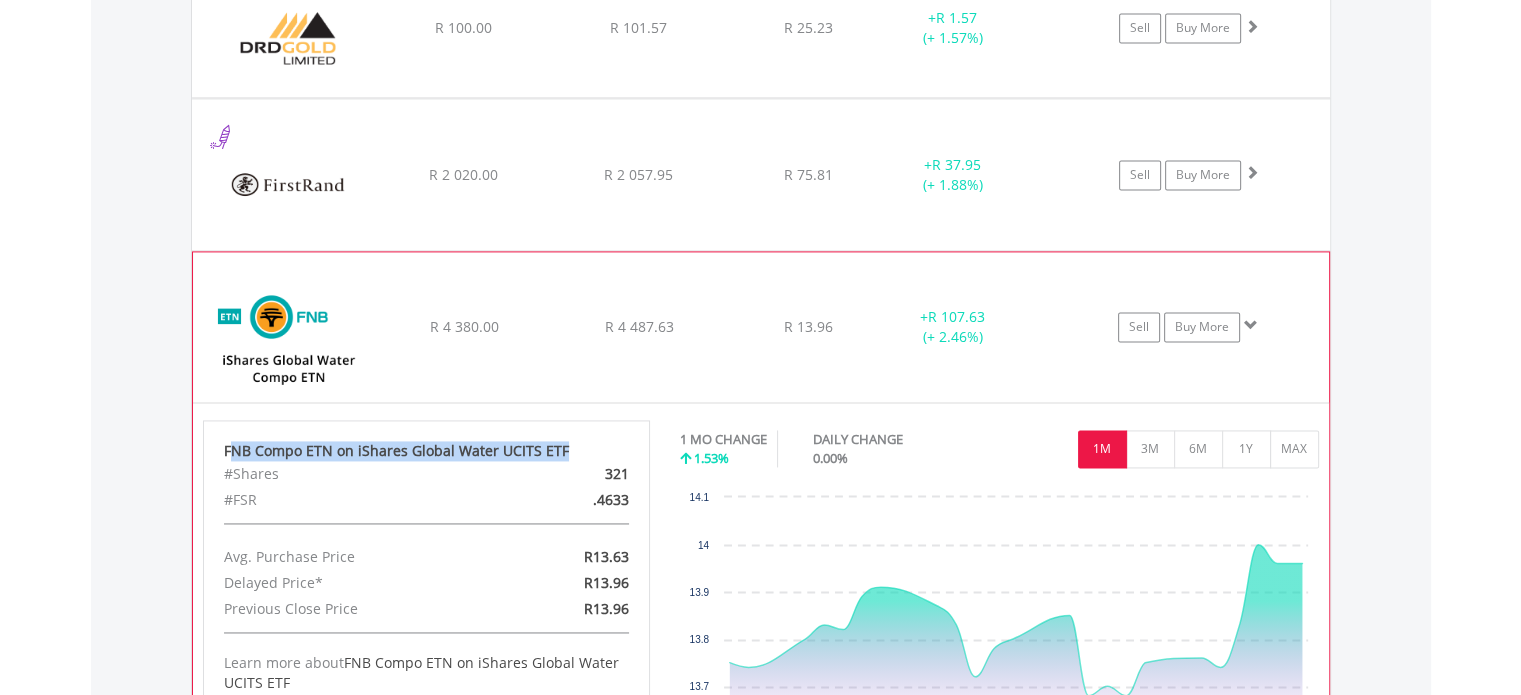 drag, startPoint x: 228, startPoint y: 441, endPoint x: 568, endPoint y: 435, distance: 340.05295 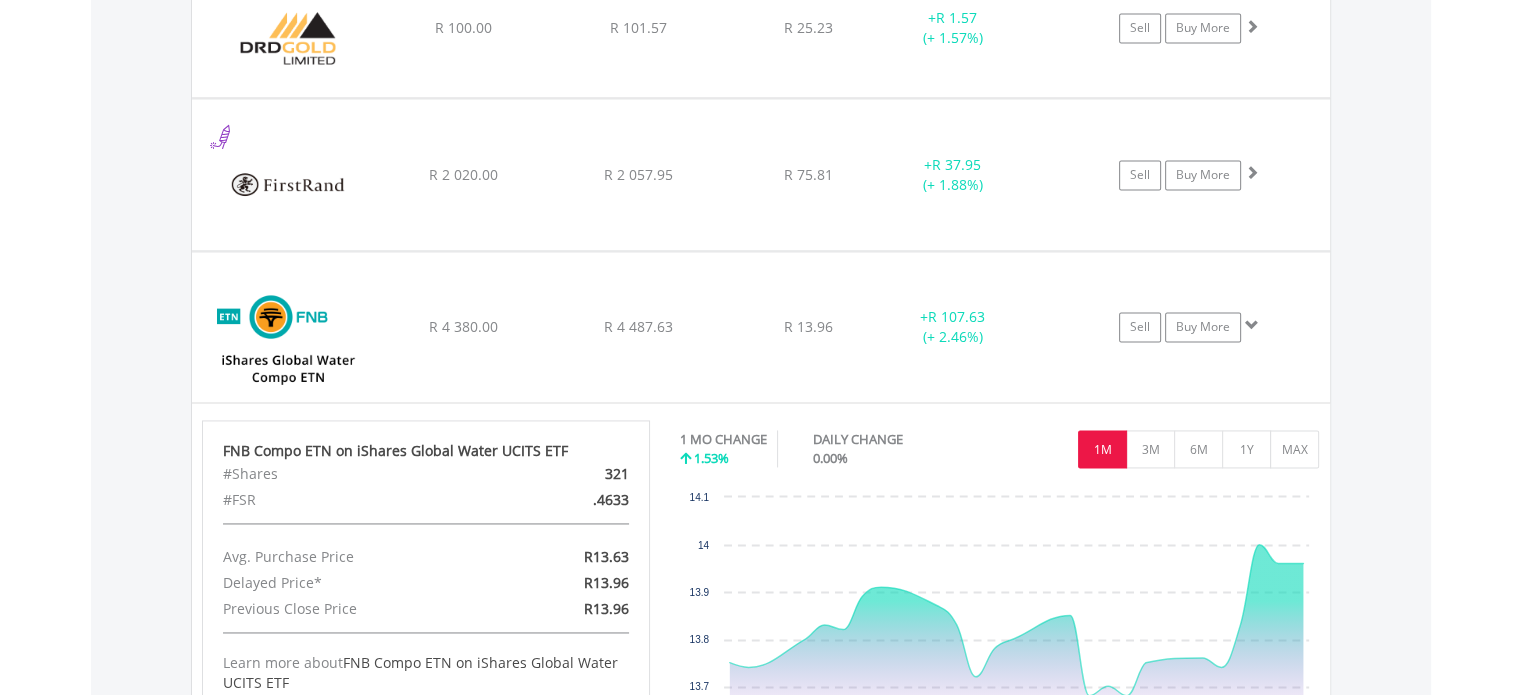 click on "Value View
Share View
DIY Shares
HOLDING
PURCHASE VALUE
CURRENT VALUE
CURRENT PRICE
PROFIT/LOSS
﻿
10X Total World Stock Feeder Exchange Traded Fund
R 2 500.00
R 2 599.62
R 16.61
+  R 99.62 (+ 3.98%)
Sell
Buy More" at bounding box center (761, 1346) 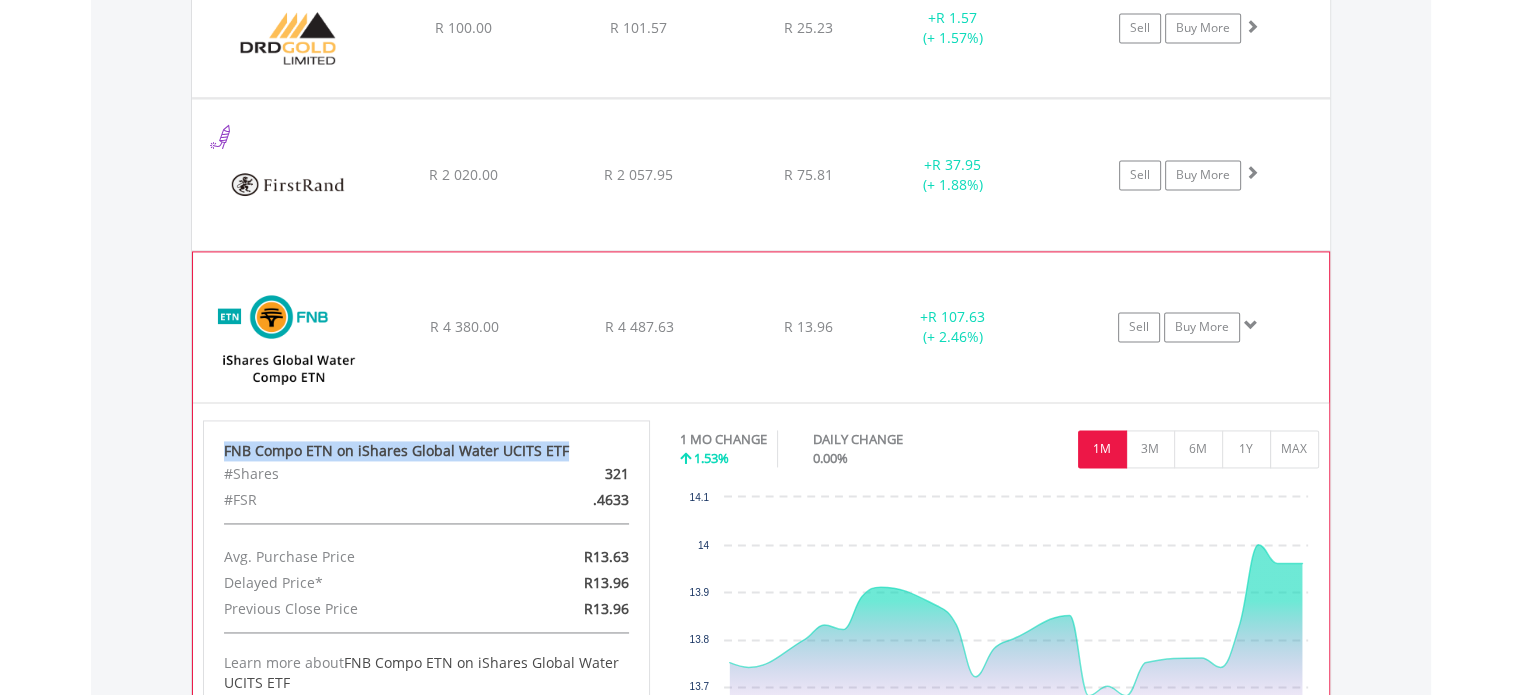drag, startPoint x: 221, startPoint y: 442, endPoint x: 568, endPoint y: 442, distance: 347 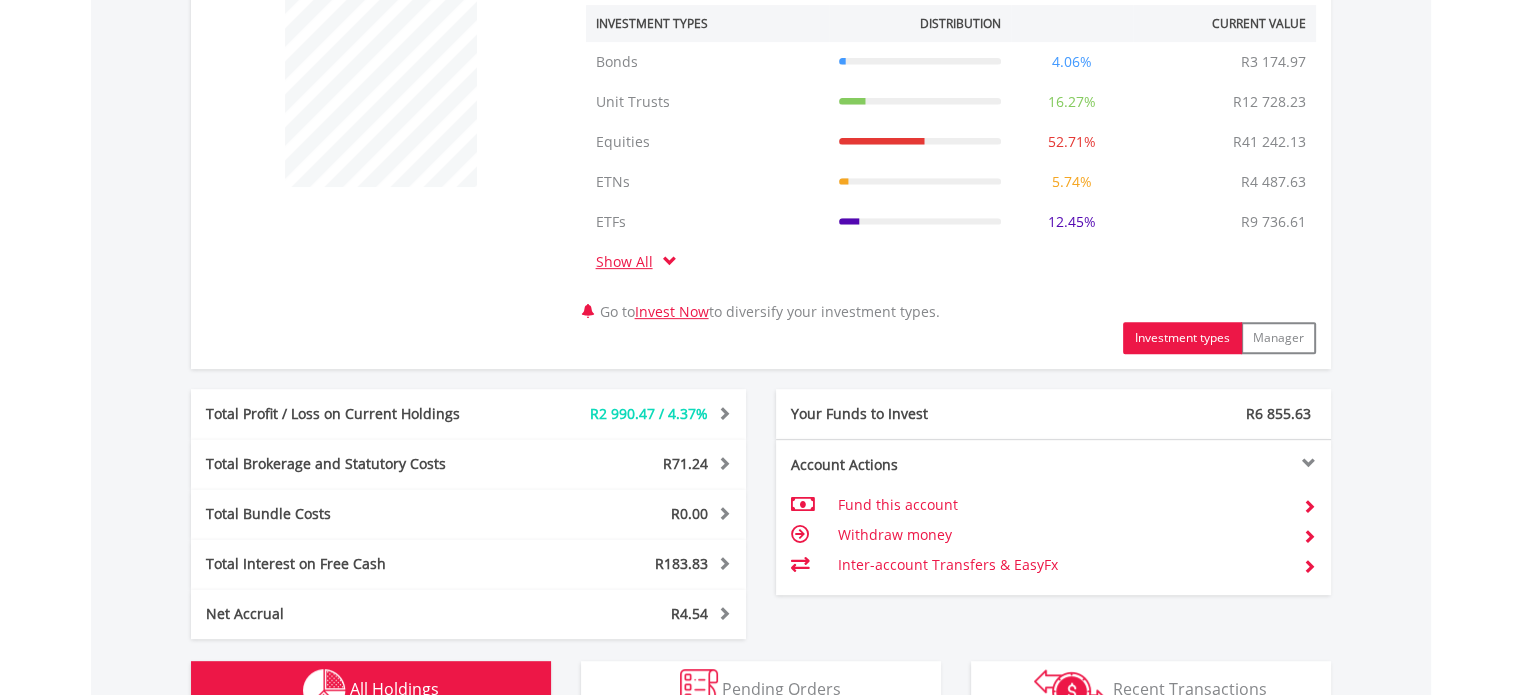 scroll, scrollTop: 0, scrollLeft: 0, axis: both 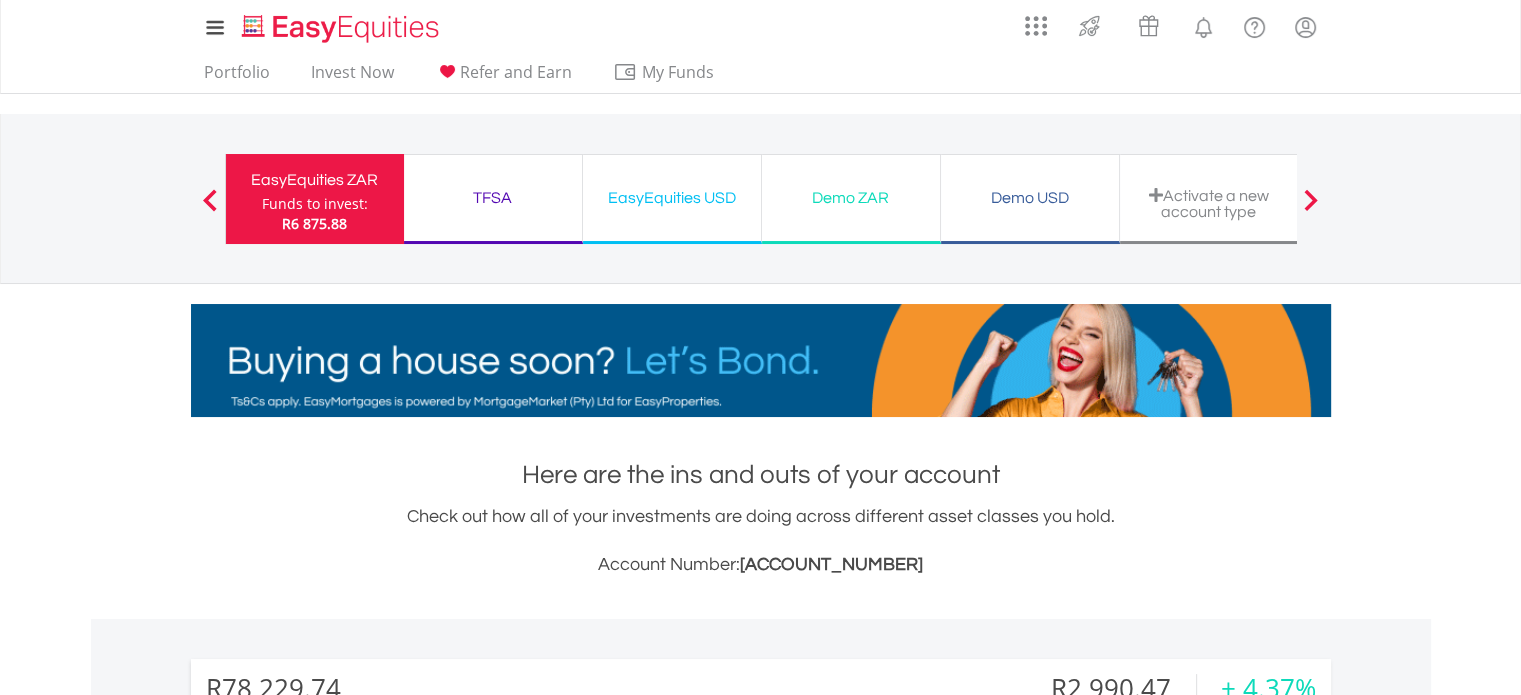 click on "EasyEquities USD" at bounding box center (672, 198) 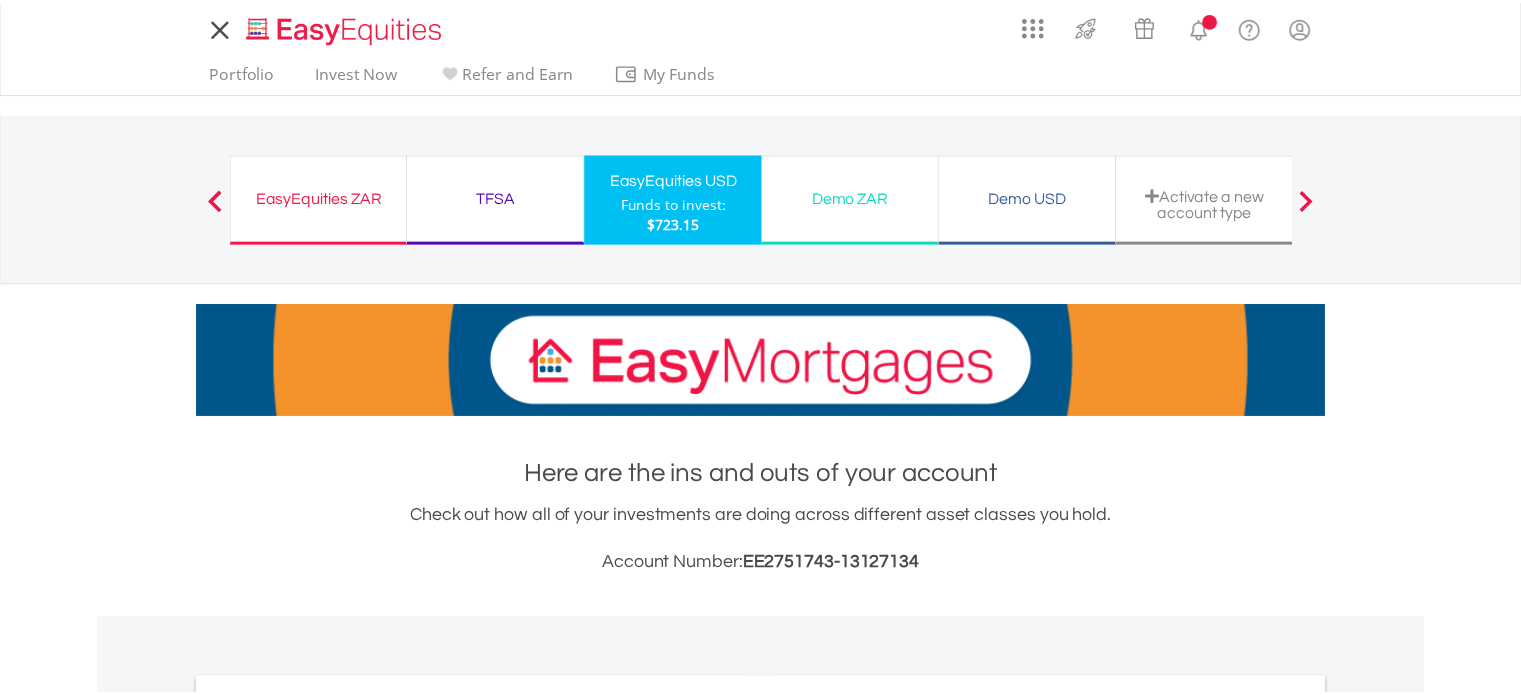 scroll, scrollTop: 0, scrollLeft: 0, axis: both 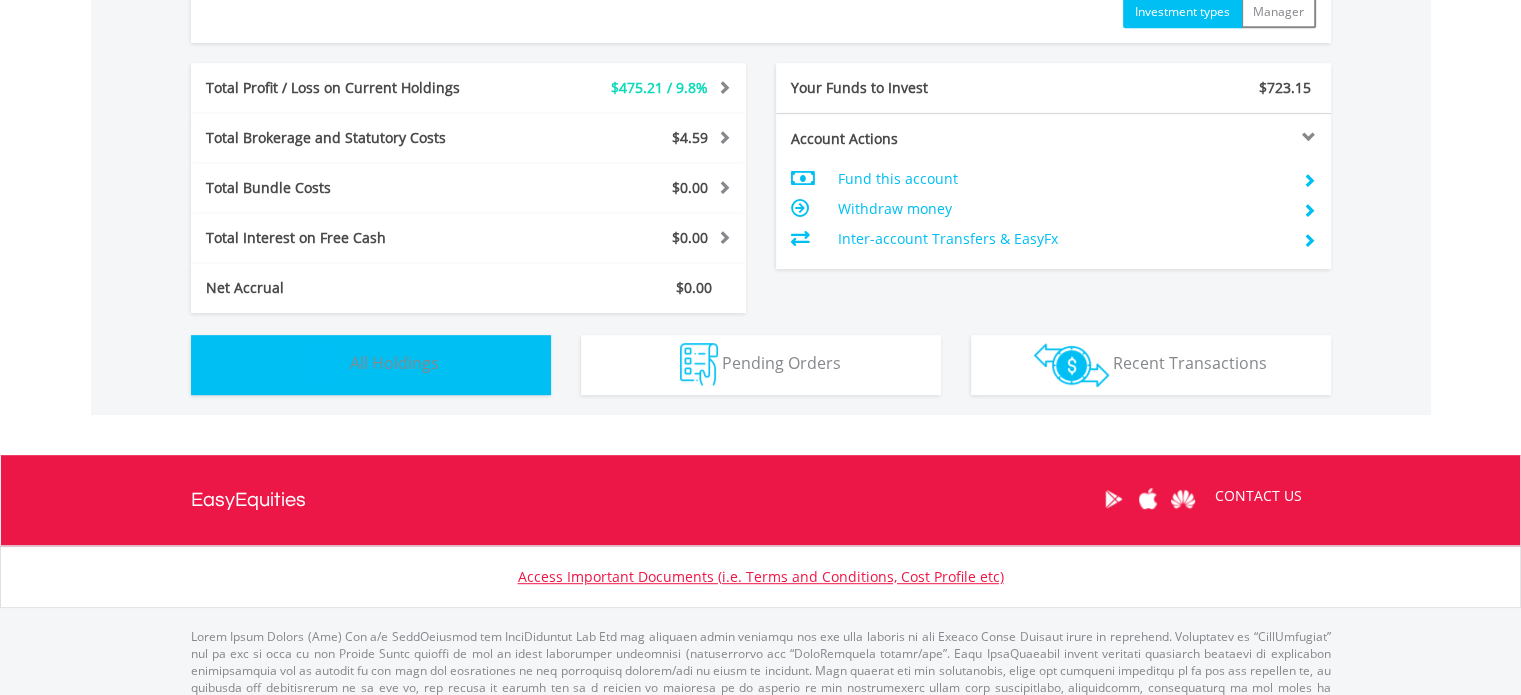 click on "All Holdings" at bounding box center (394, 363) 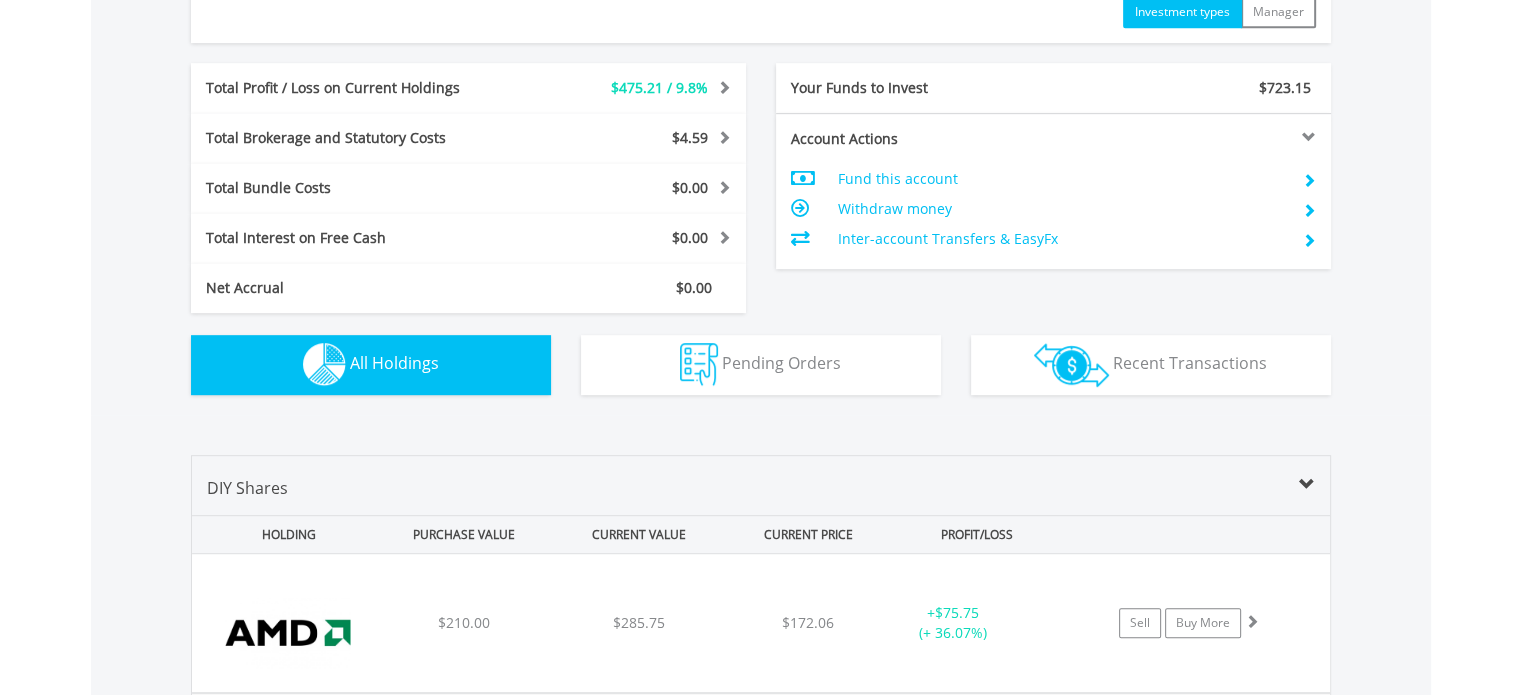 scroll, scrollTop: 1441, scrollLeft: 0, axis: vertical 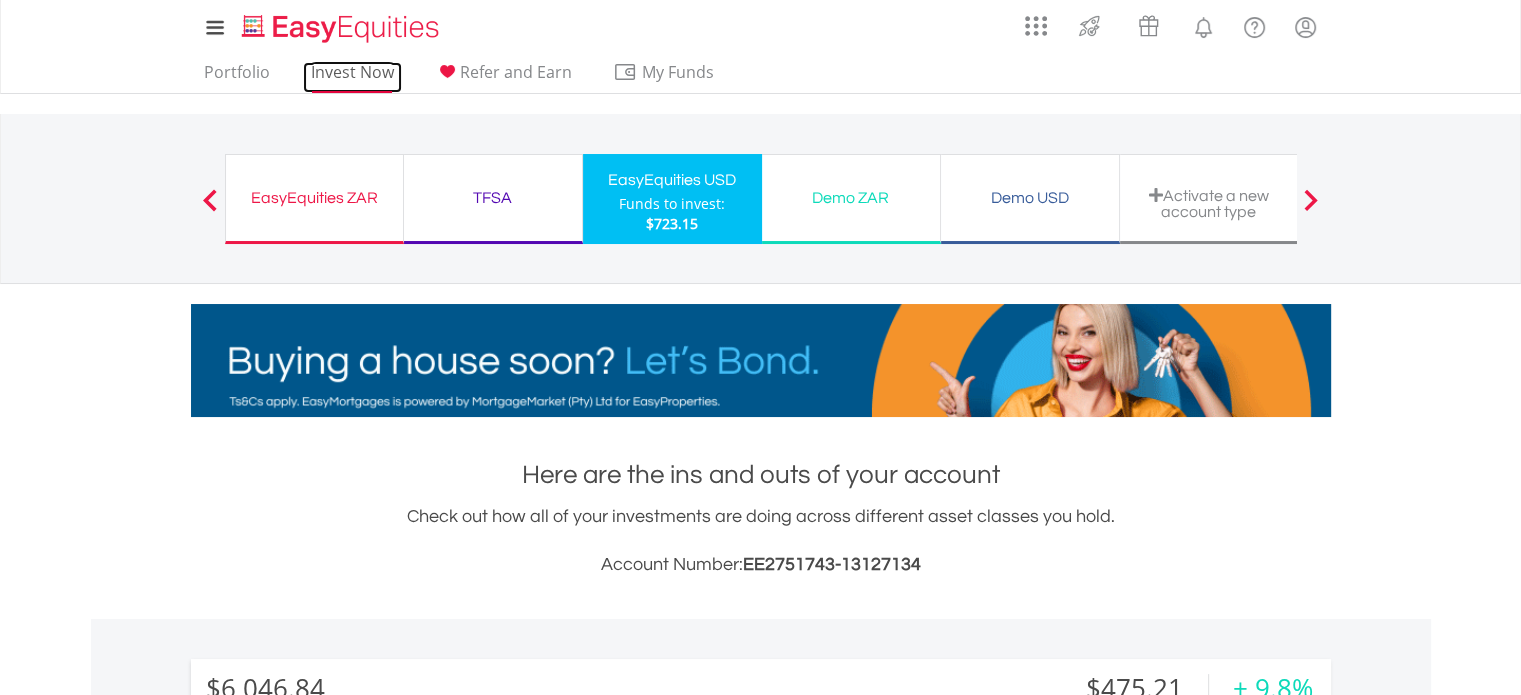 click on "Invest Now" at bounding box center [352, 77] 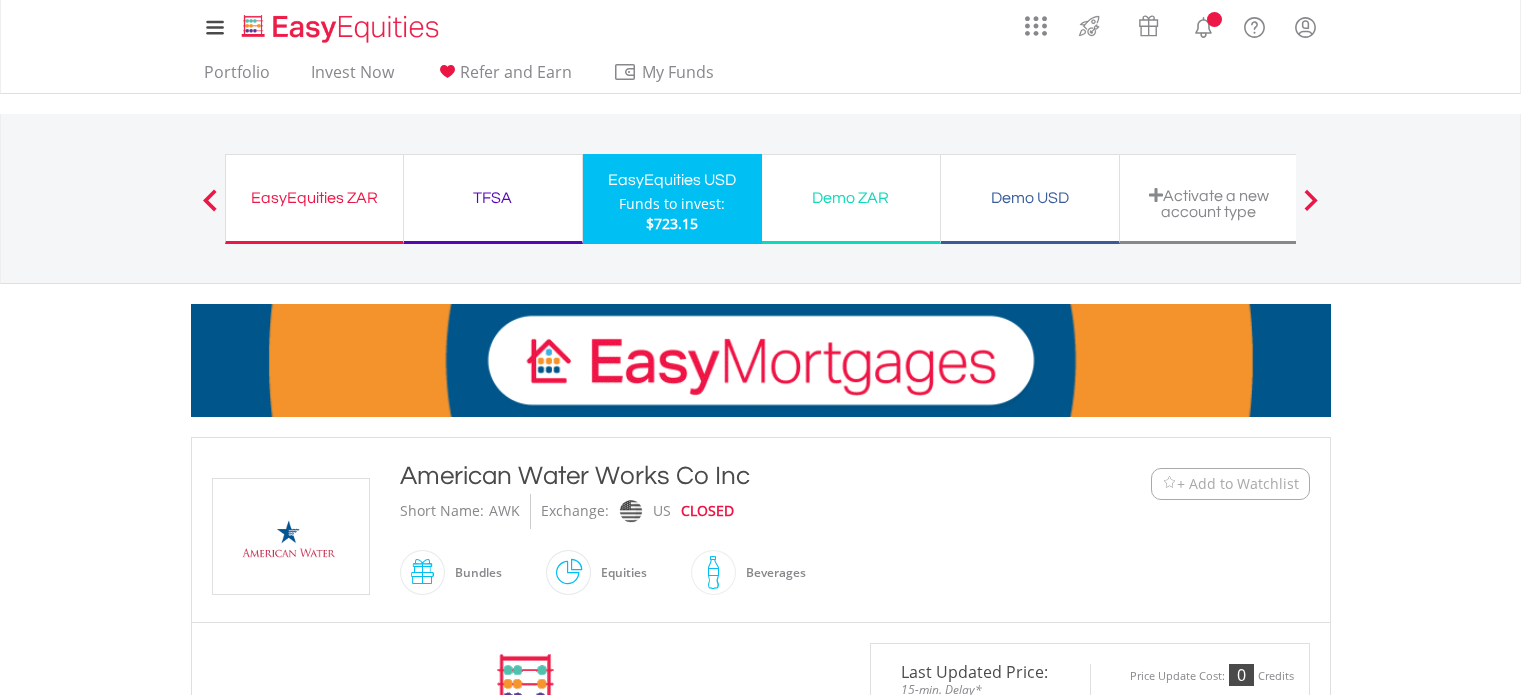 scroll, scrollTop: 0, scrollLeft: 0, axis: both 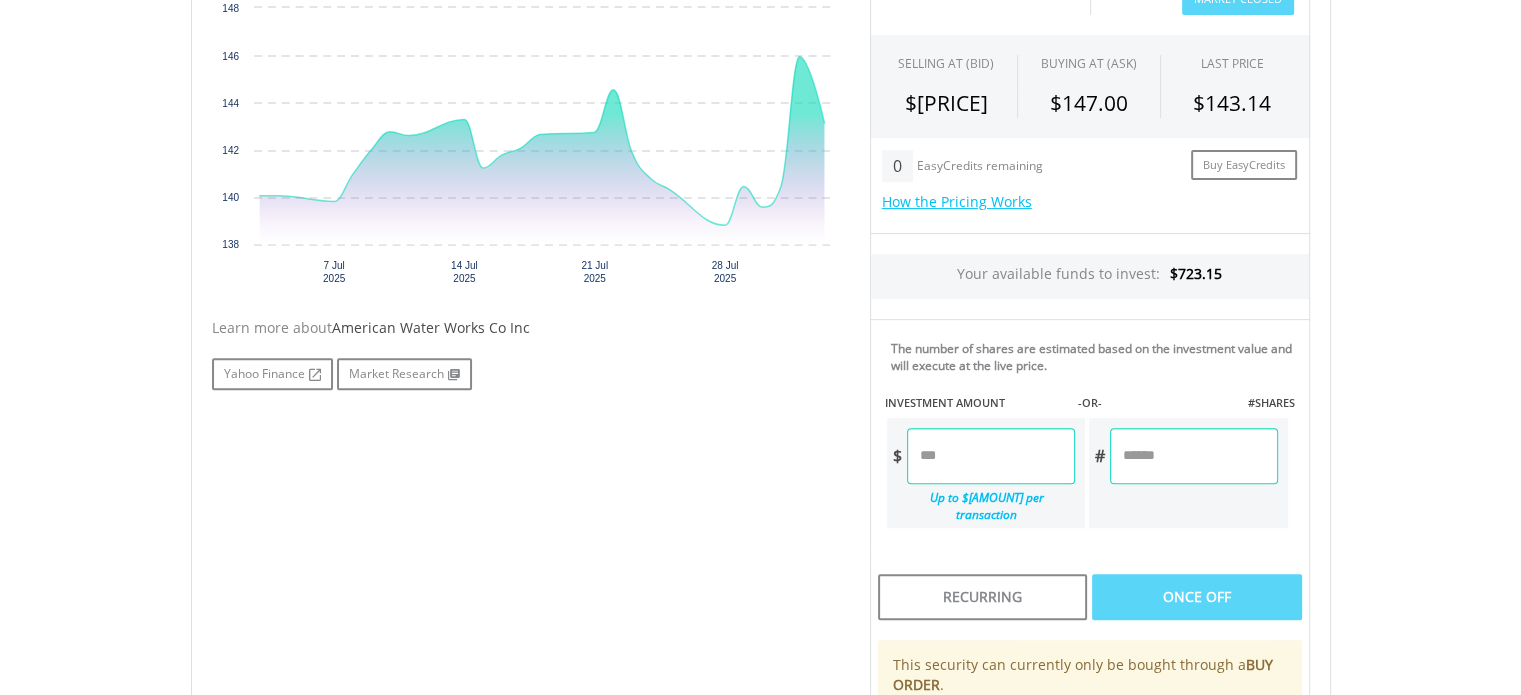 click at bounding box center (991, 456) 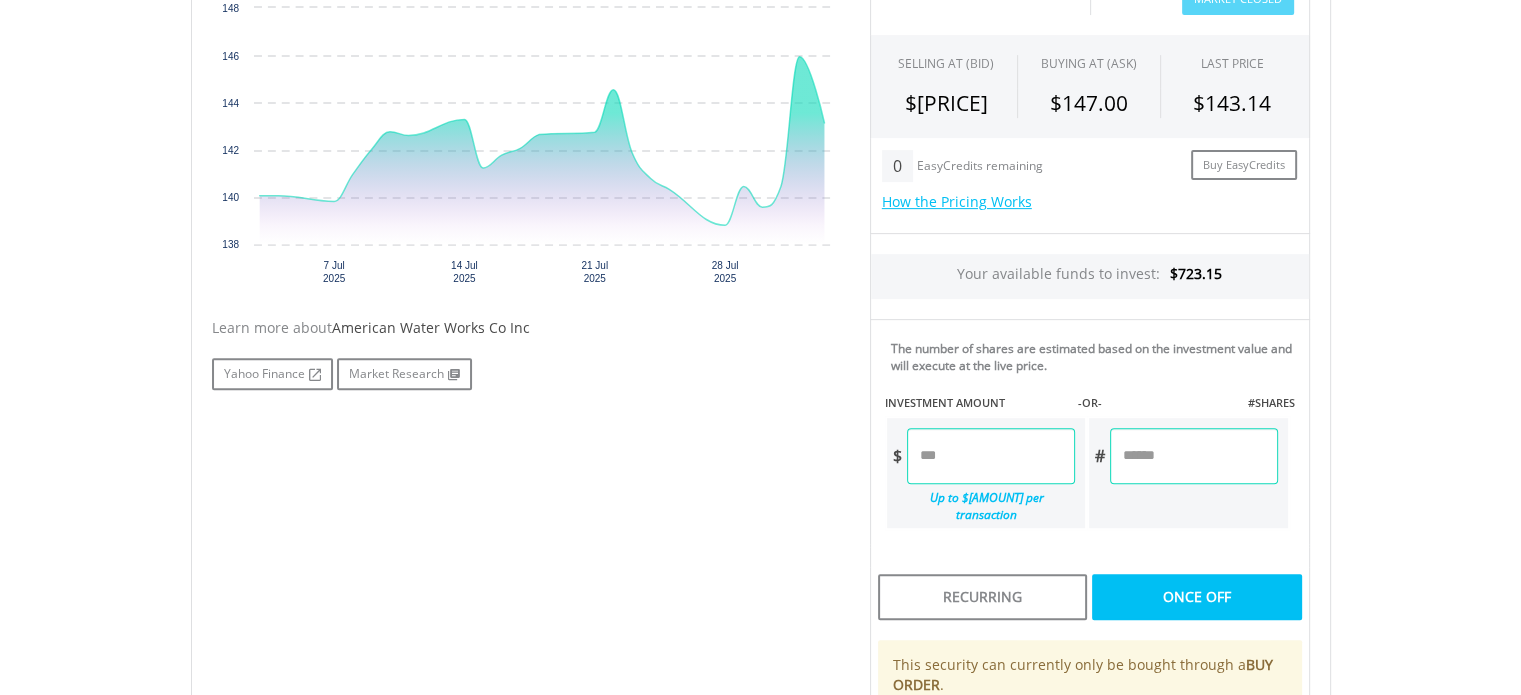 type on "*****" 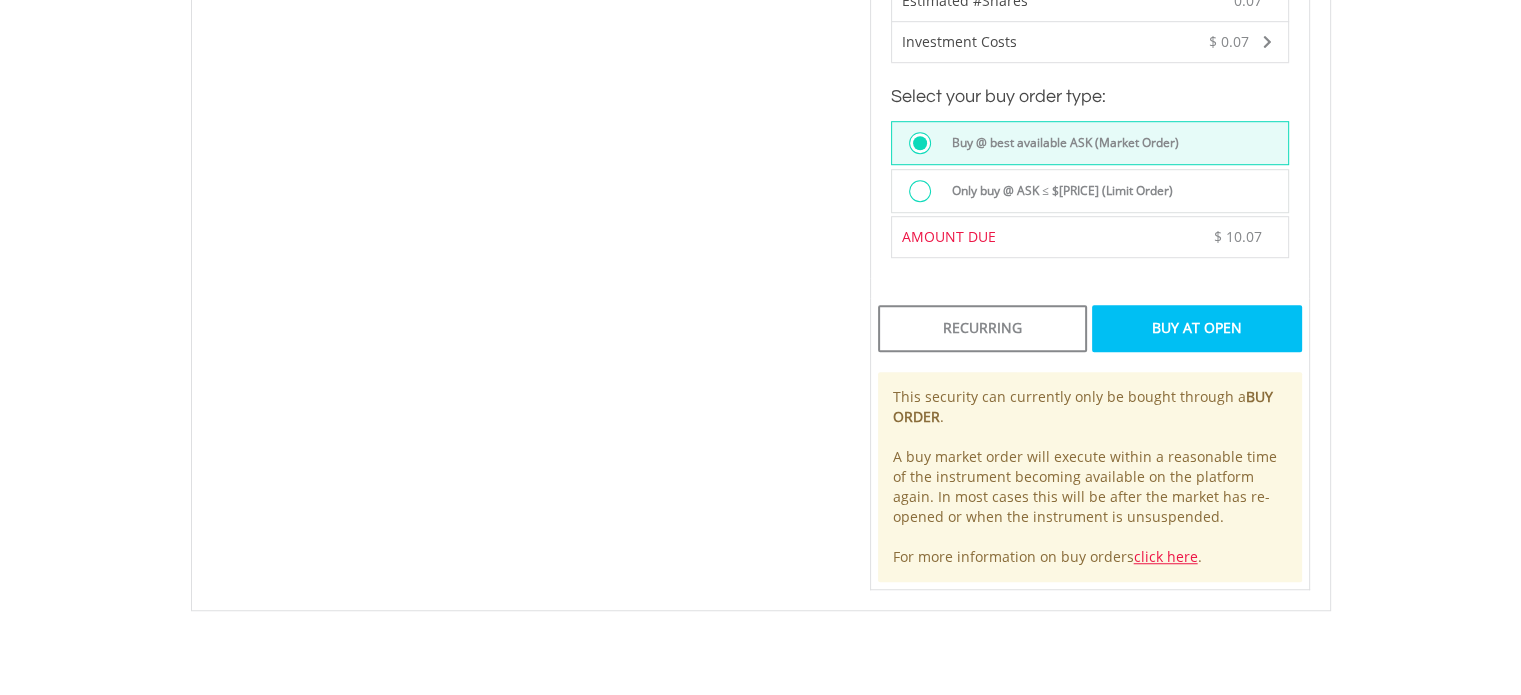 scroll, scrollTop: 1344, scrollLeft: 0, axis: vertical 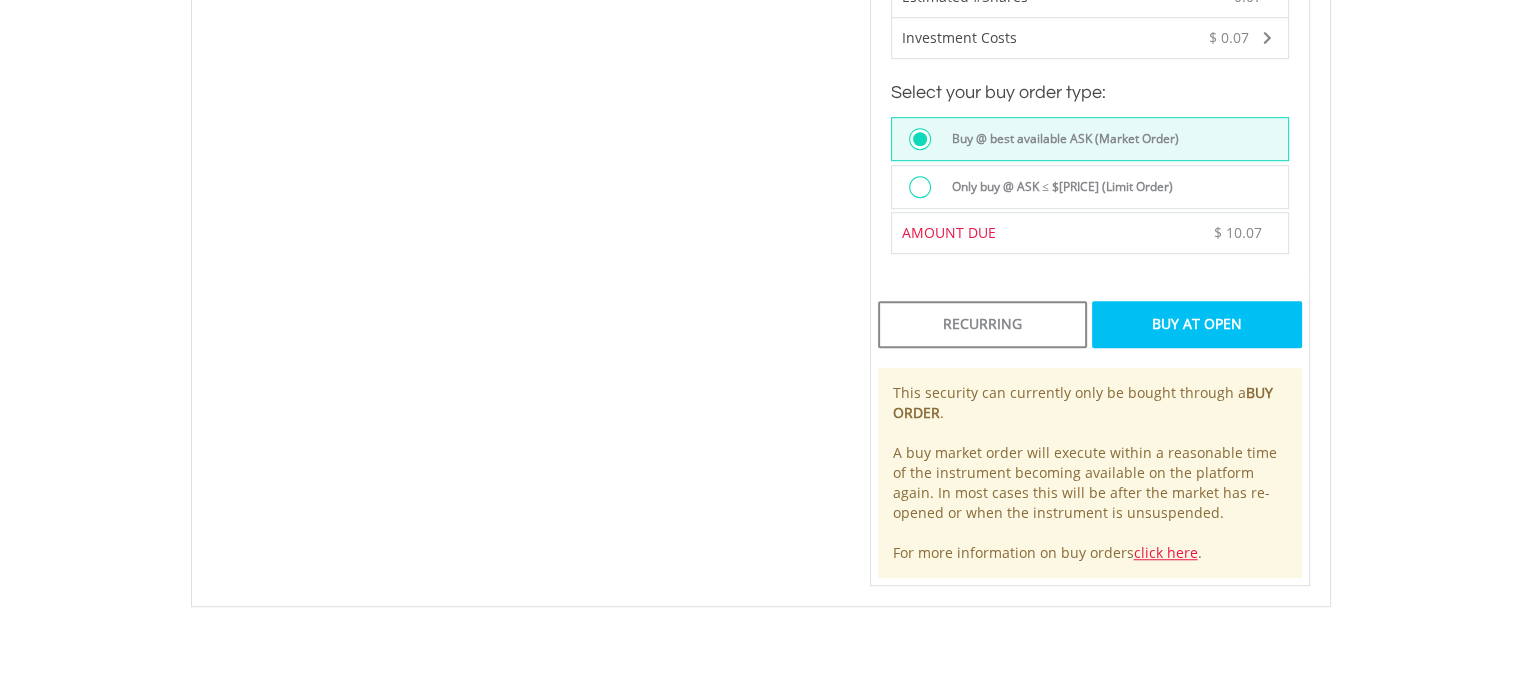 click on "Buy At Open" at bounding box center [1196, 324] 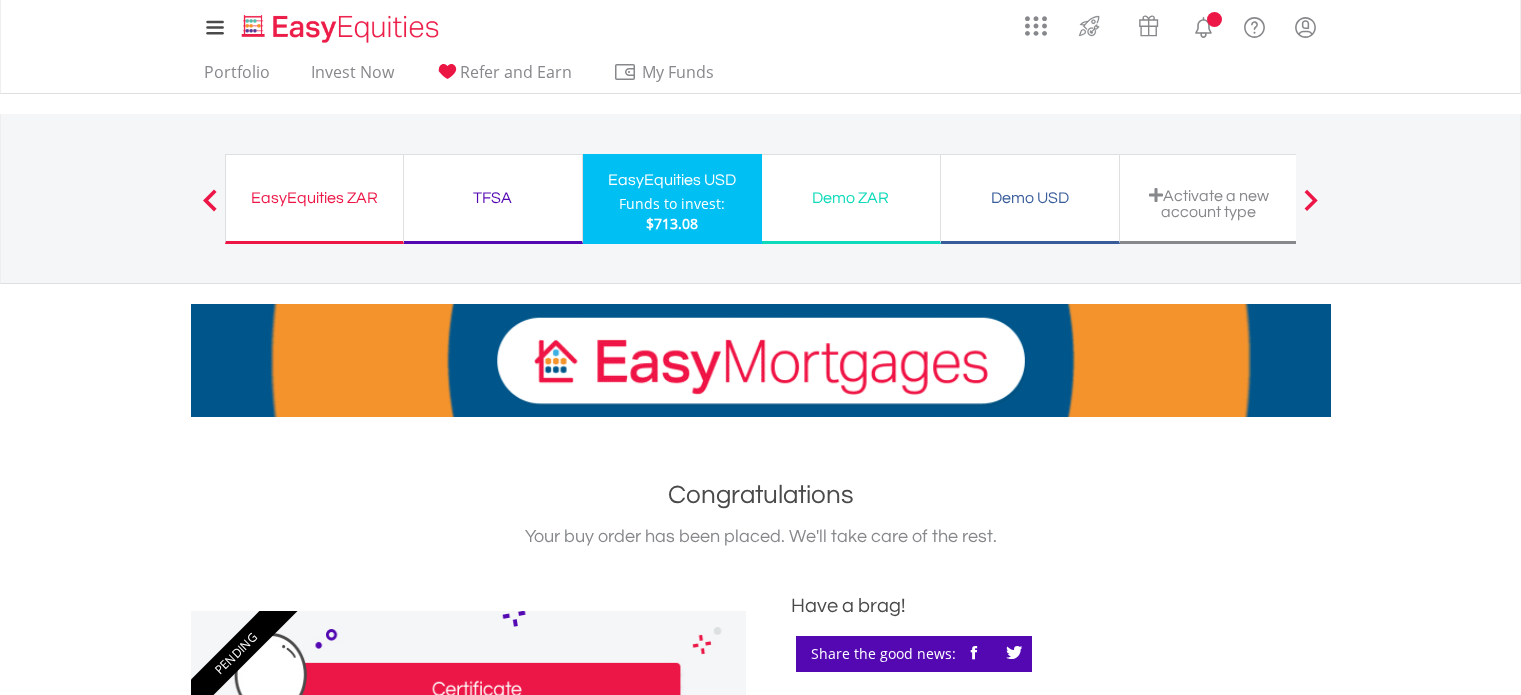 scroll, scrollTop: 0, scrollLeft: 0, axis: both 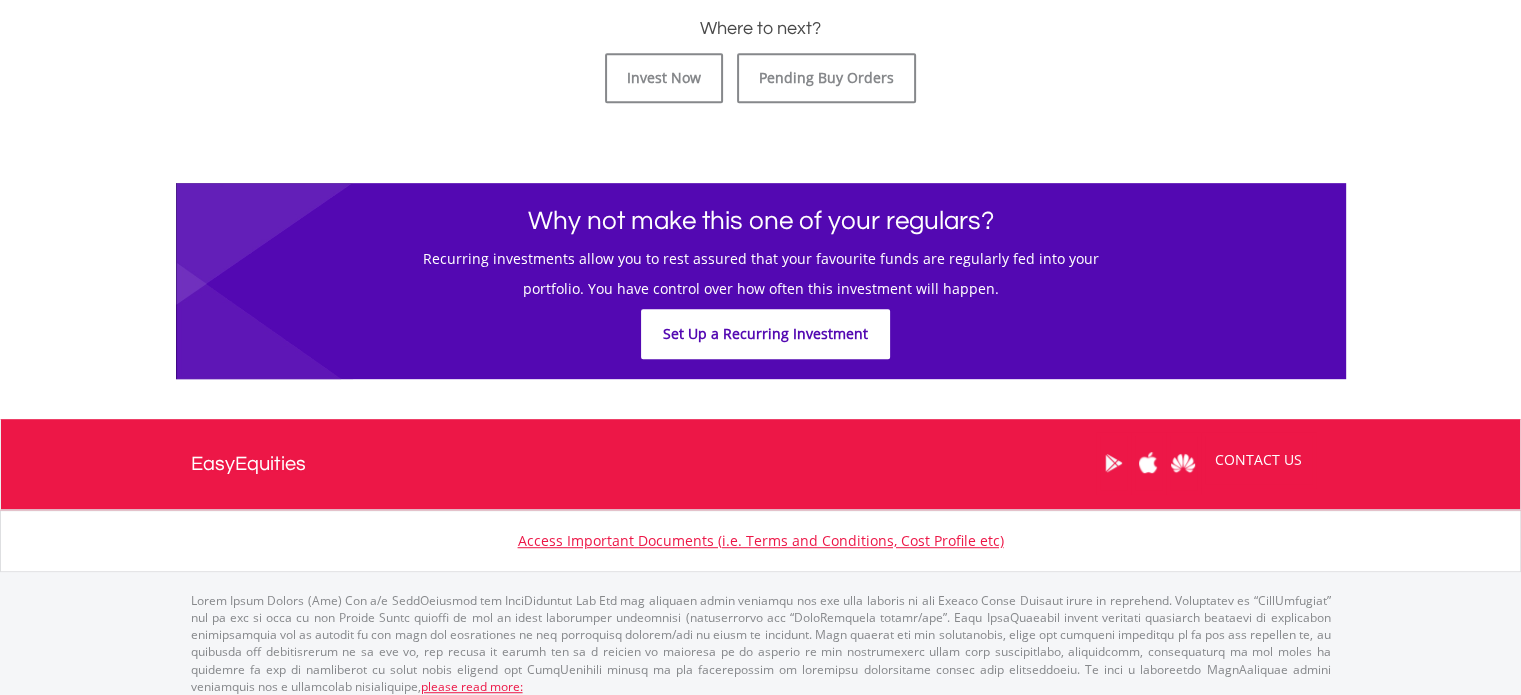 click on "Set Up a Recurring Investment" at bounding box center [765, 334] 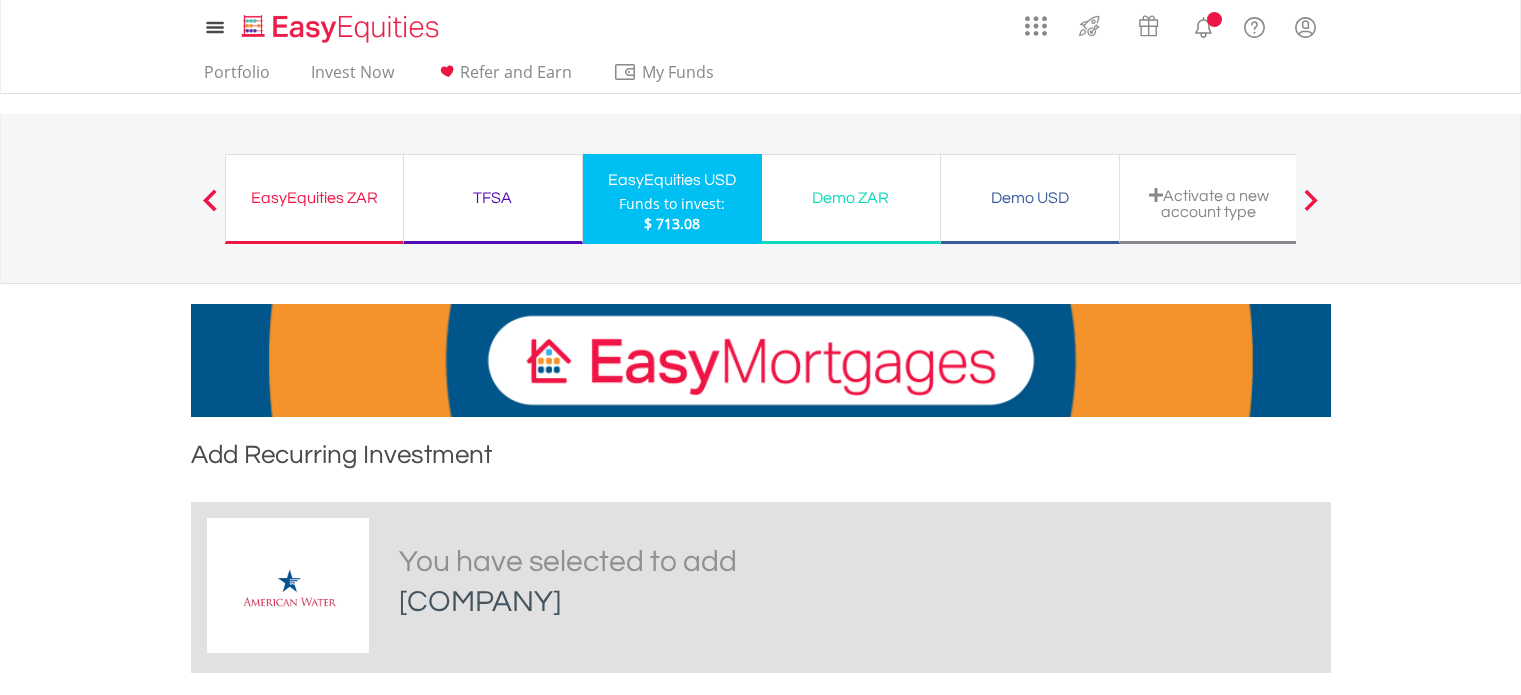 scroll, scrollTop: 0, scrollLeft: 0, axis: both 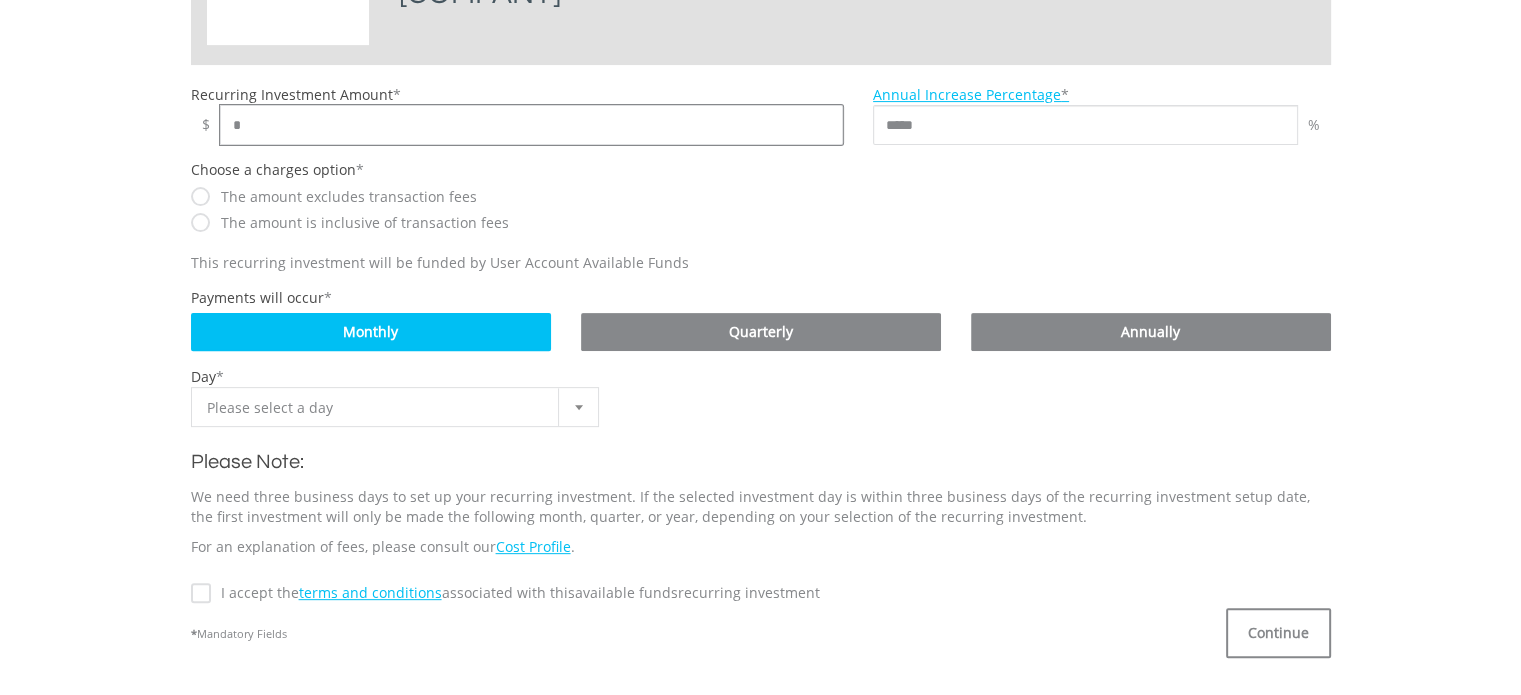click on "*" at bounding box center [532, 125] 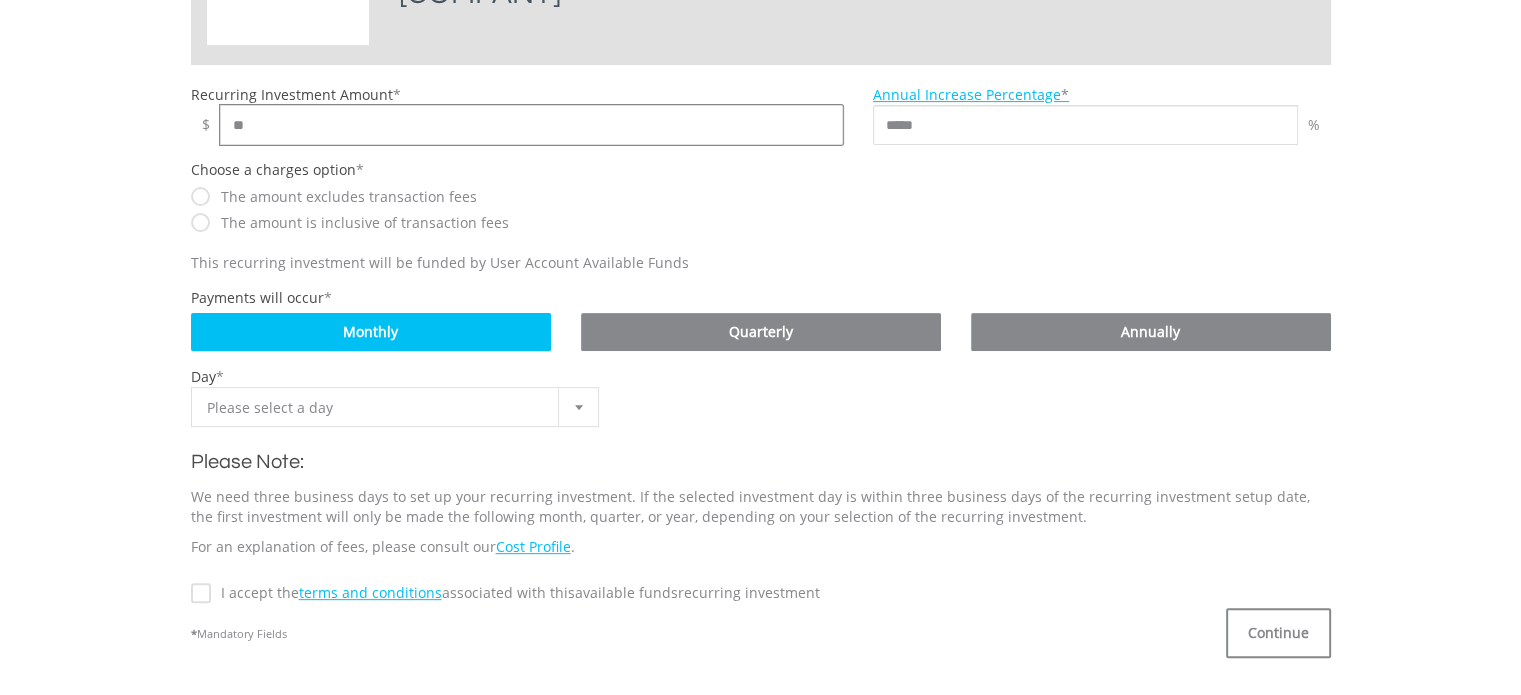 type on "**" 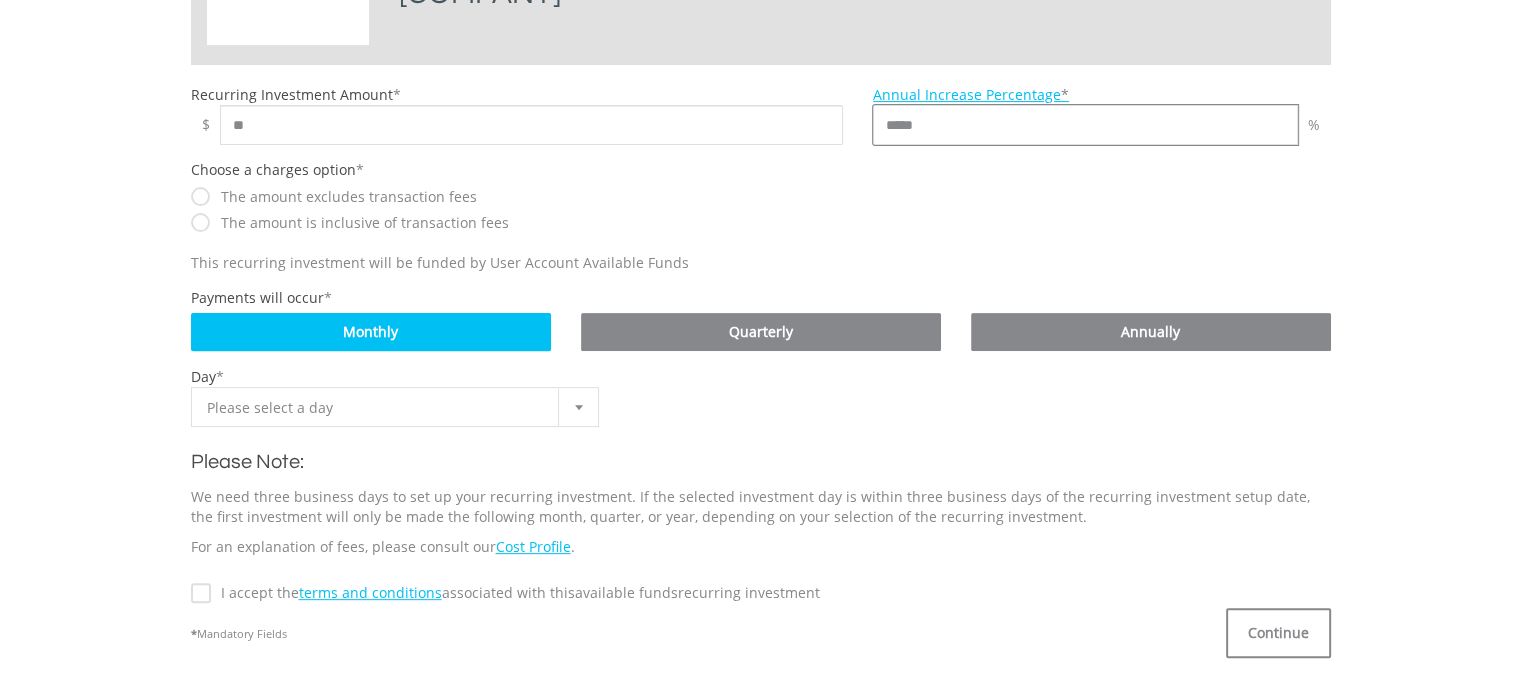 drag, startPoint x: 1035, startPoint y: 107, endPoint x: 688, endPoint y: 127, distance: 347.5759 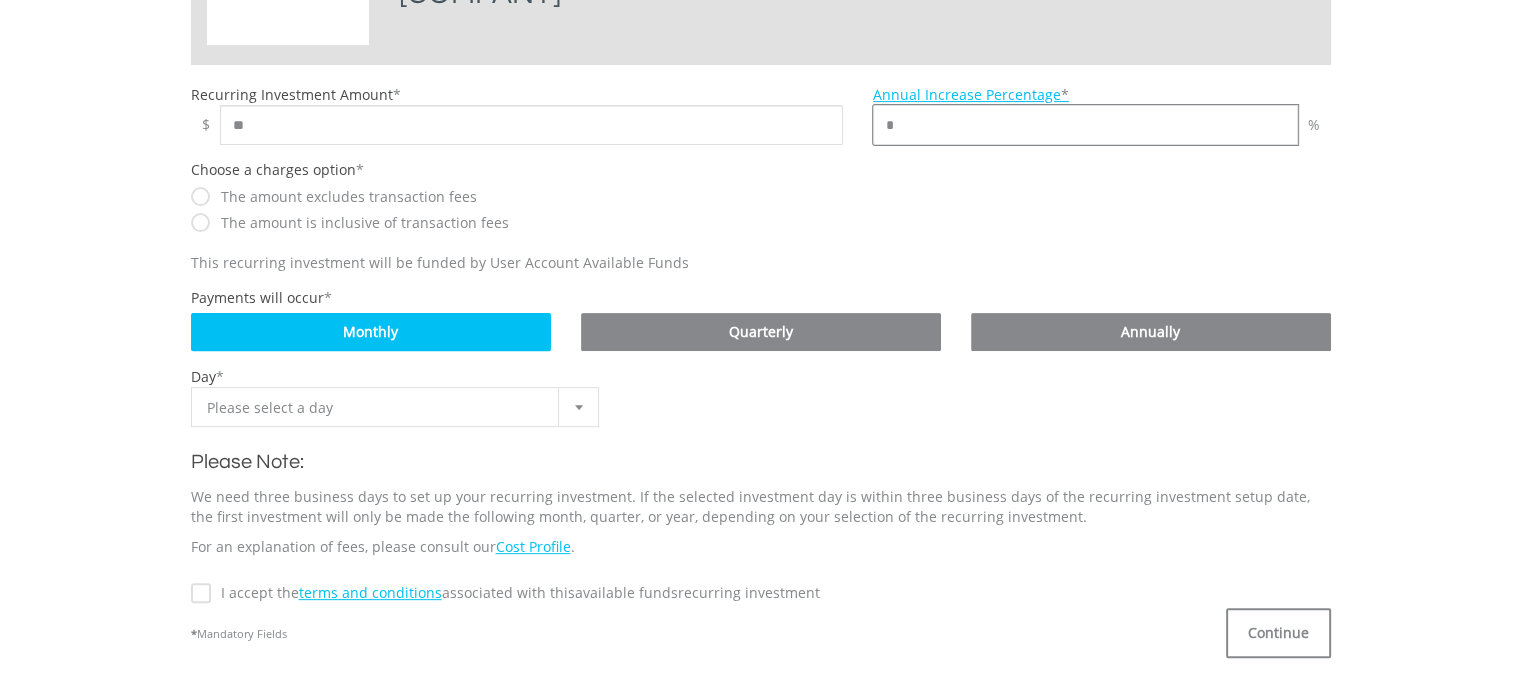 type on "*" 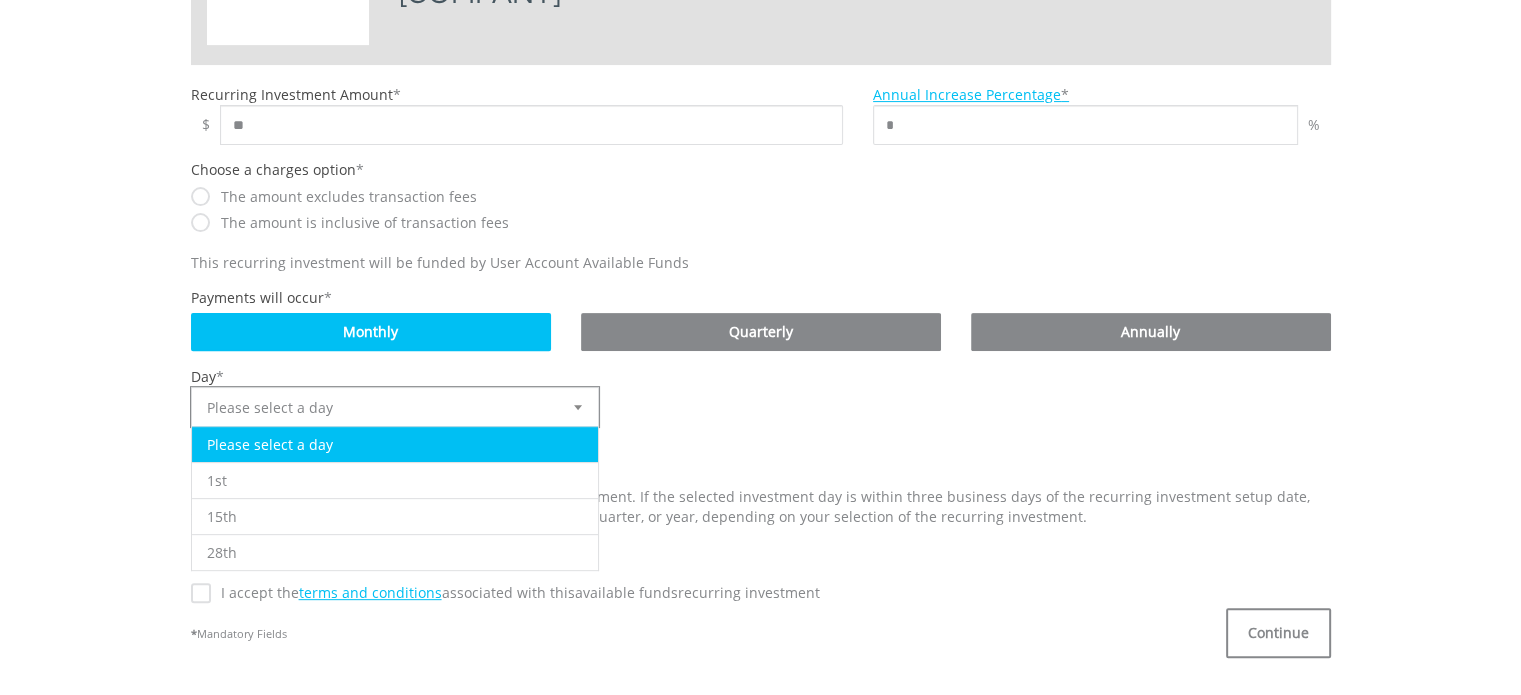 click at bounding box center [578, 407] 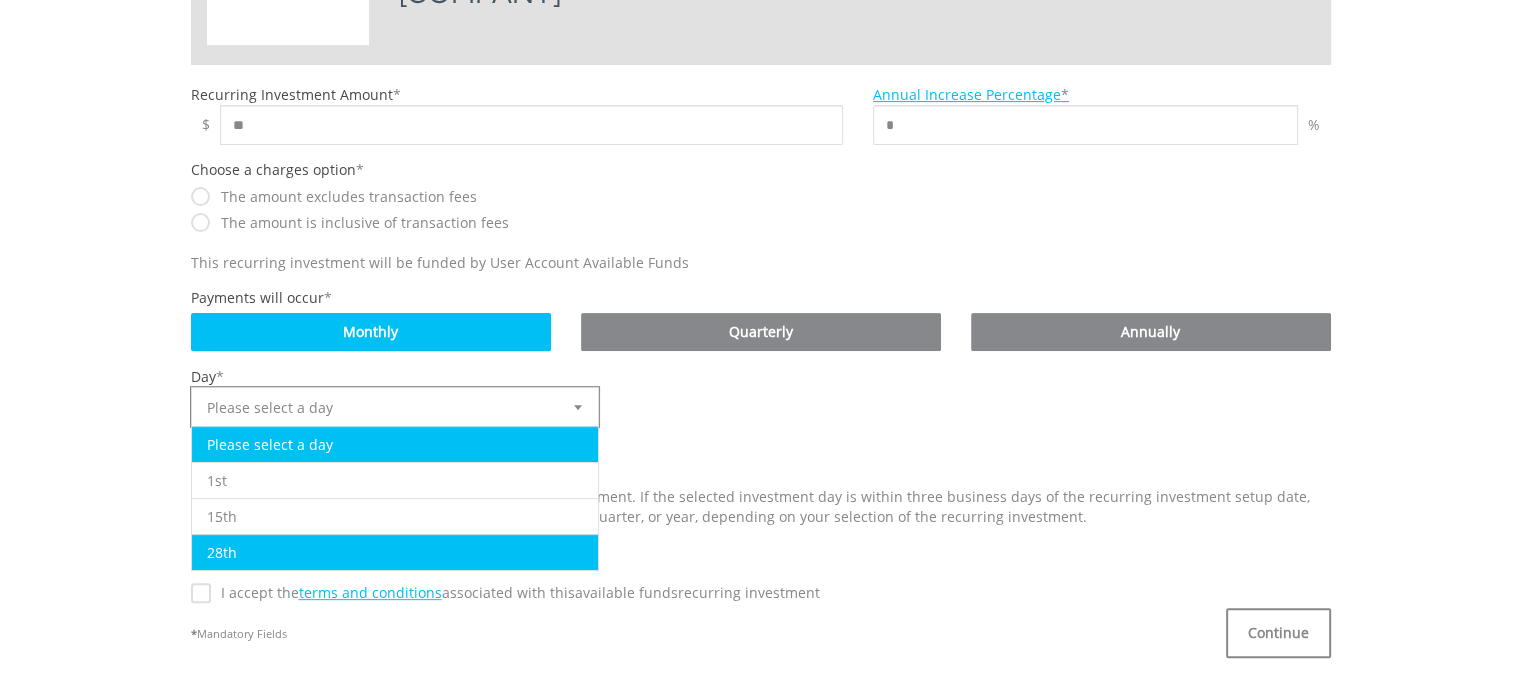 click on "28th" at bounding box center [395, 552] 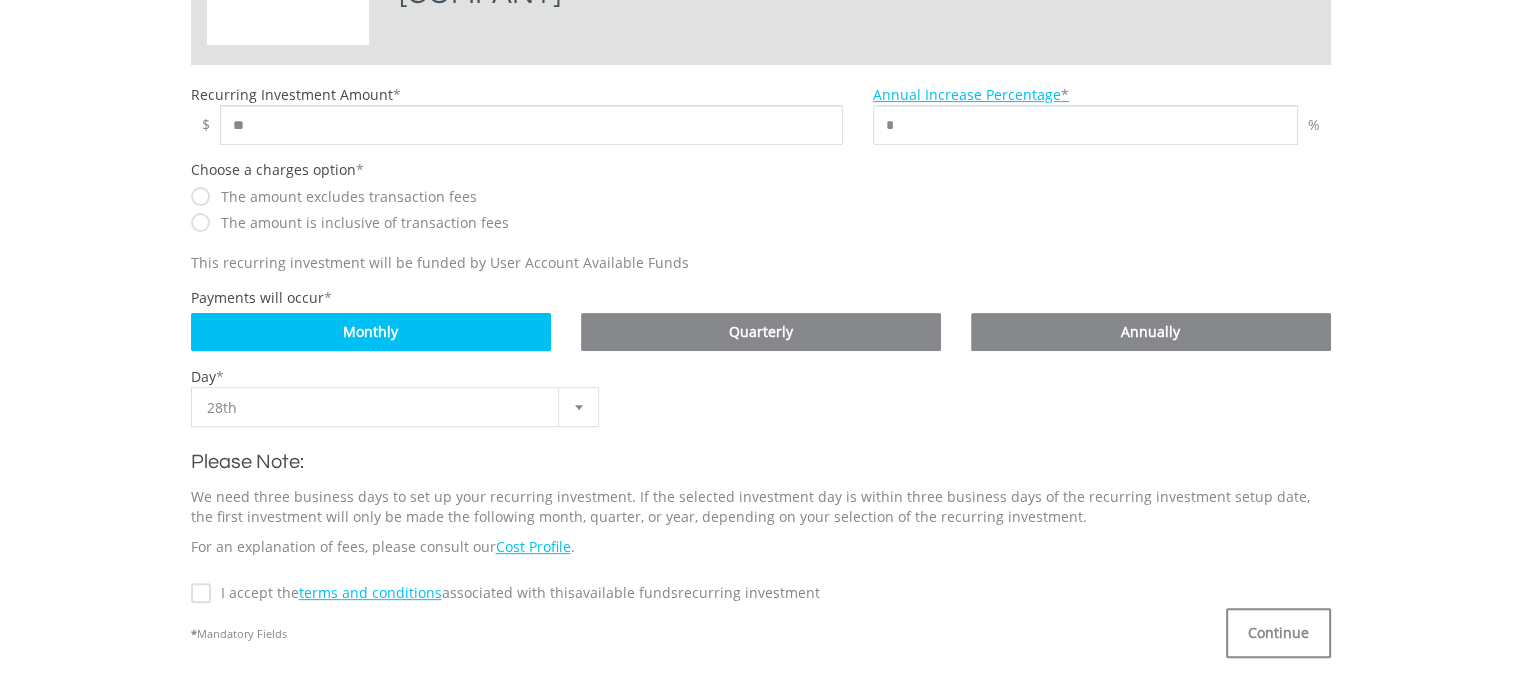 click on "I accept the  terms and conditions  associated with this
Available Funds  recurring investment" at bounding box center (515, 593) 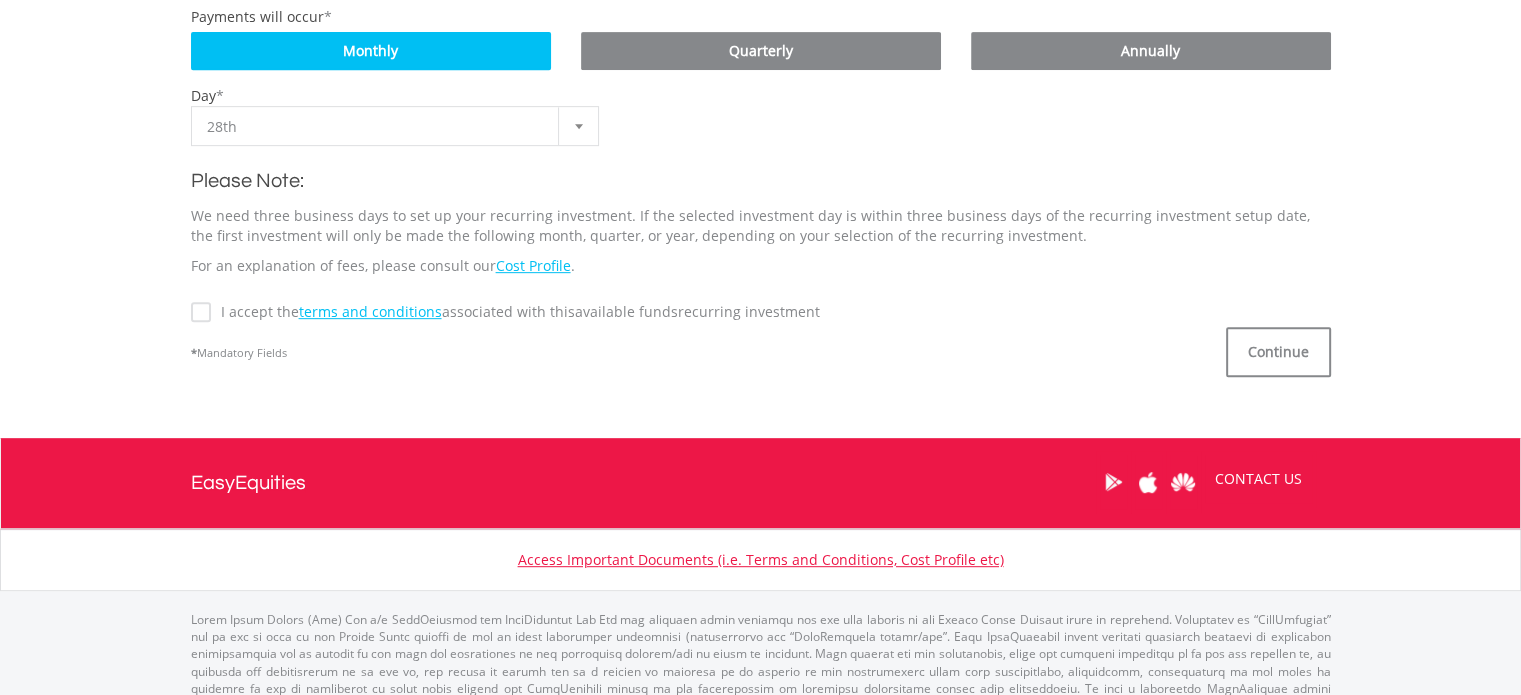 scroll, scrollTop: 903, scrollLeft: 0, axis: vertical 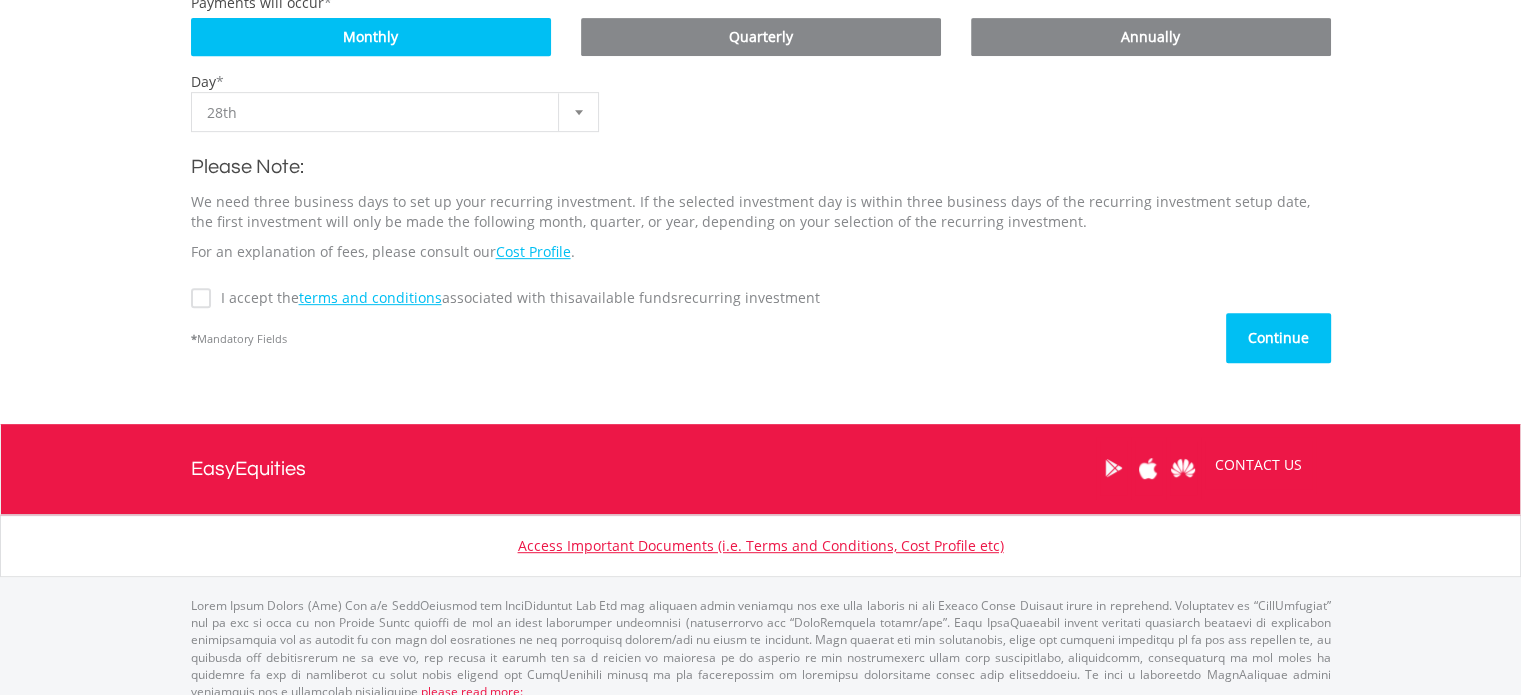 click on "Continue" at bounding box center (1278, 338) 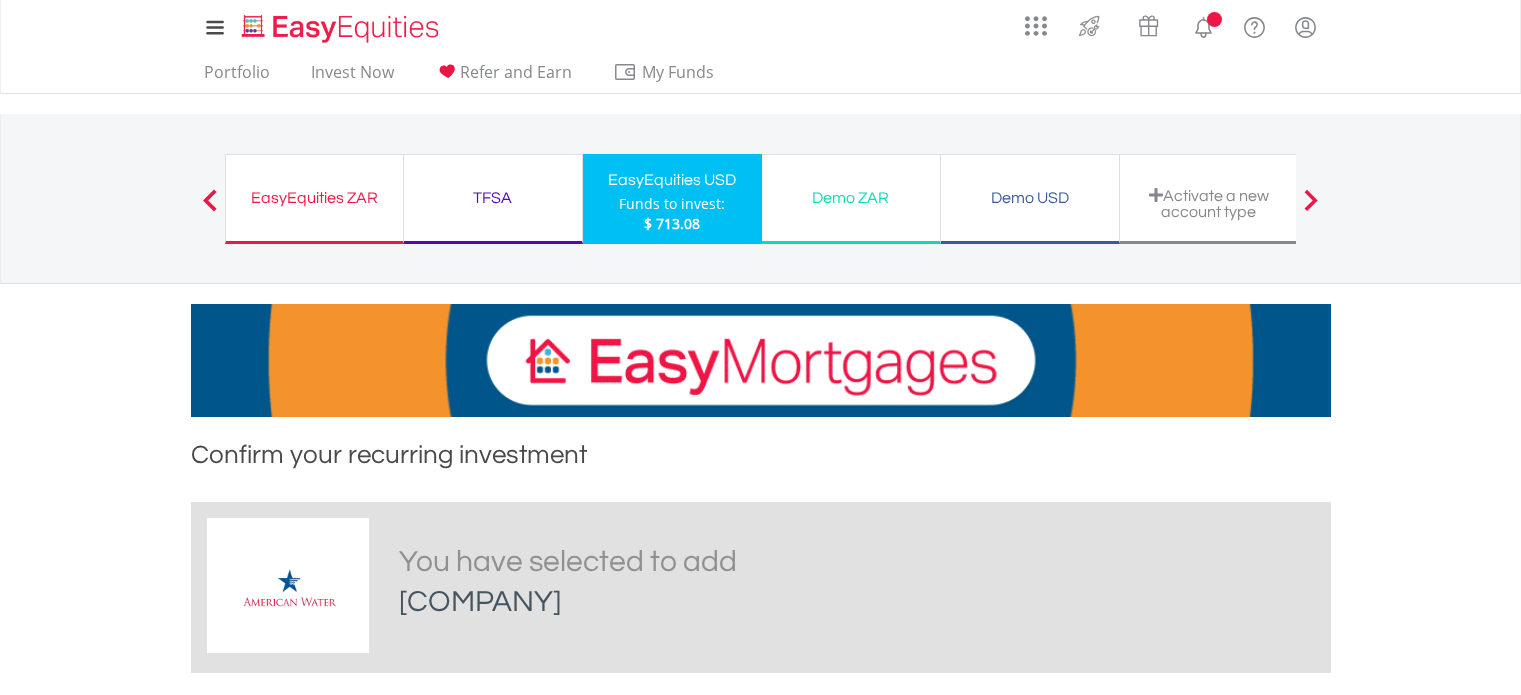 scroll, scrollTop: 0, scrollLeft: 0, axis: both 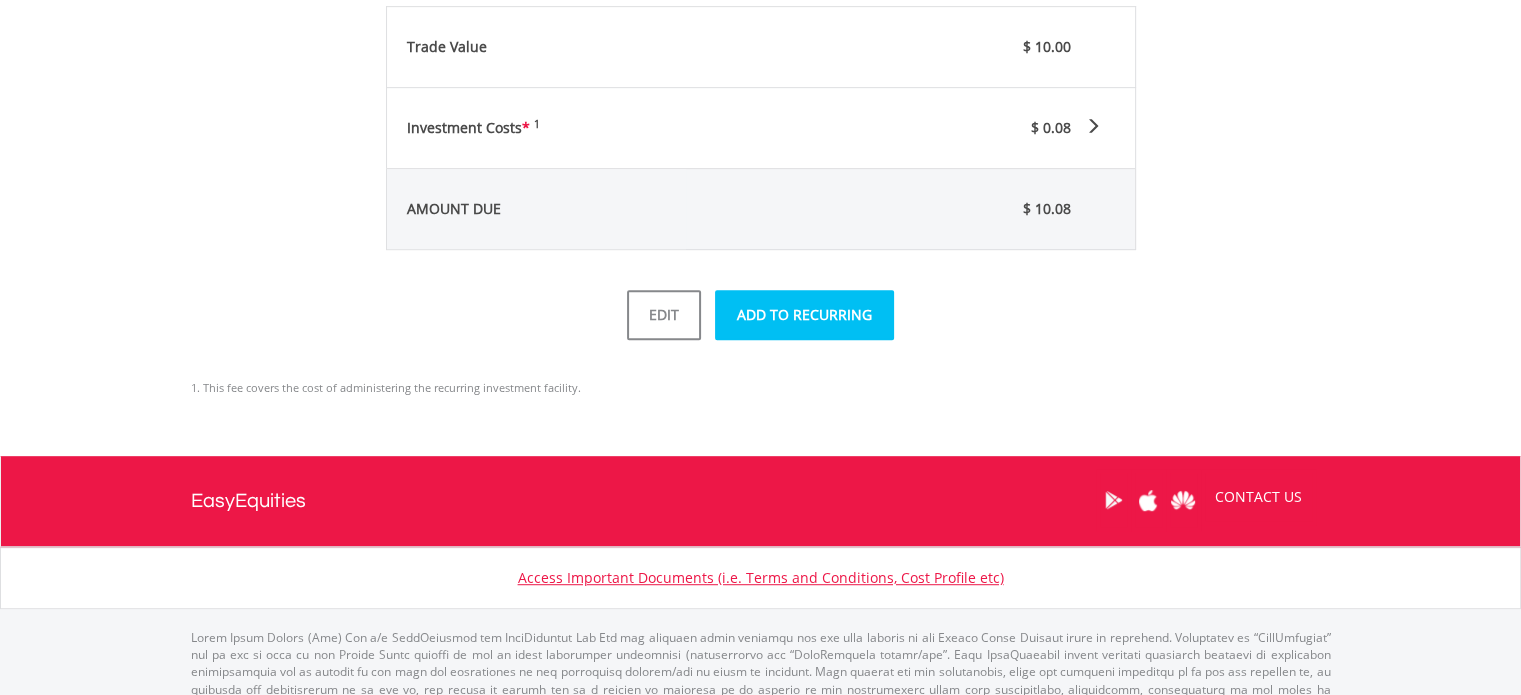 click on "ADD TO RECURRING" at bounding box center (804, 315) 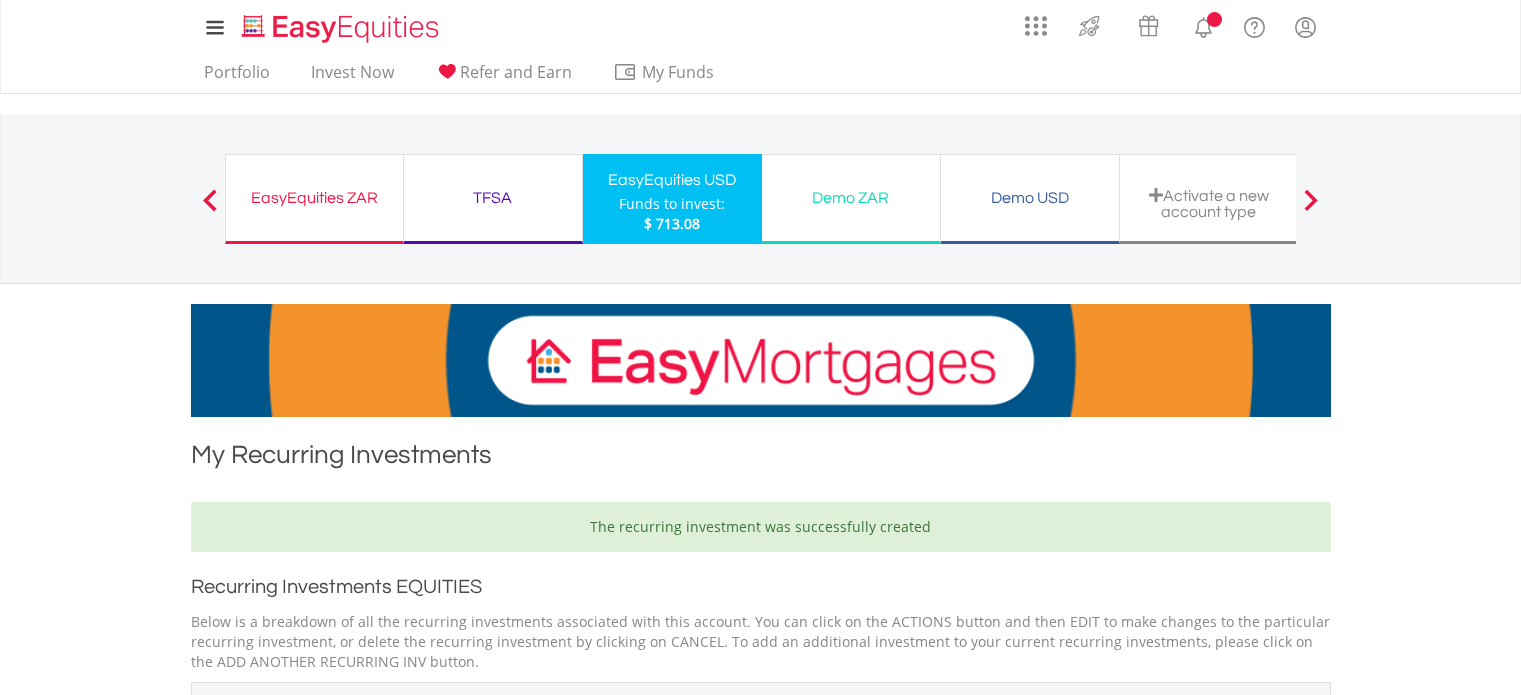 scroll, scrollTop: 0, scrollLeft: 0, axis: both 